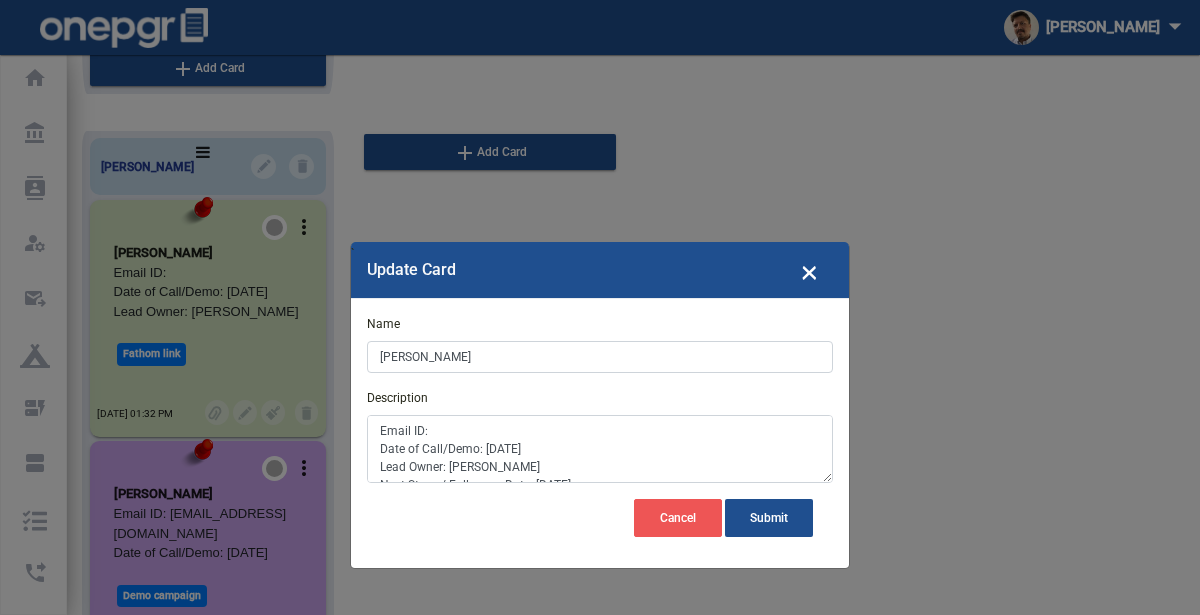 scroll, scrollTop: 2489, scrollLeft: 0, axis: vertical 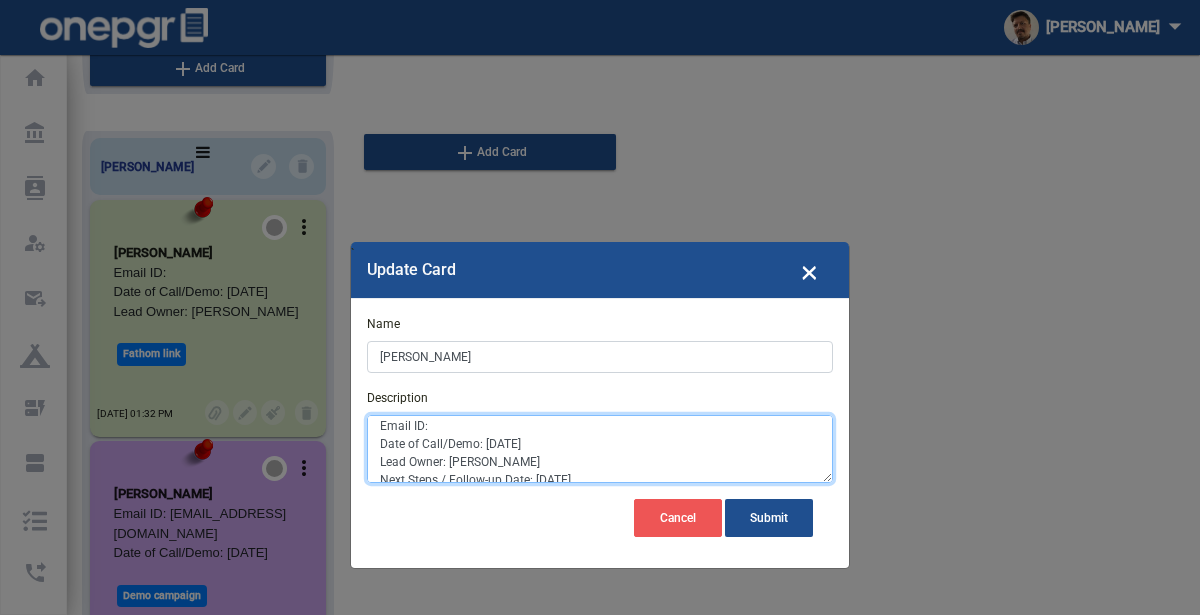 drag, startPoint x: 534, startPoint y: 440, endPoint x: 485, endPoint y: 436, distance: 49.162994 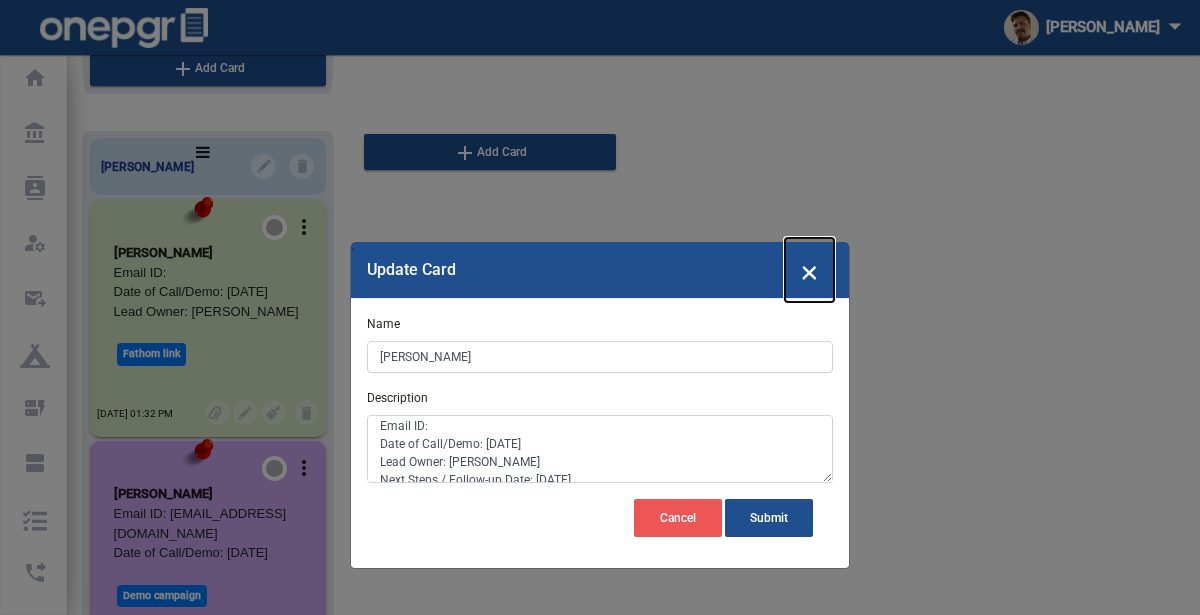 click on "×" 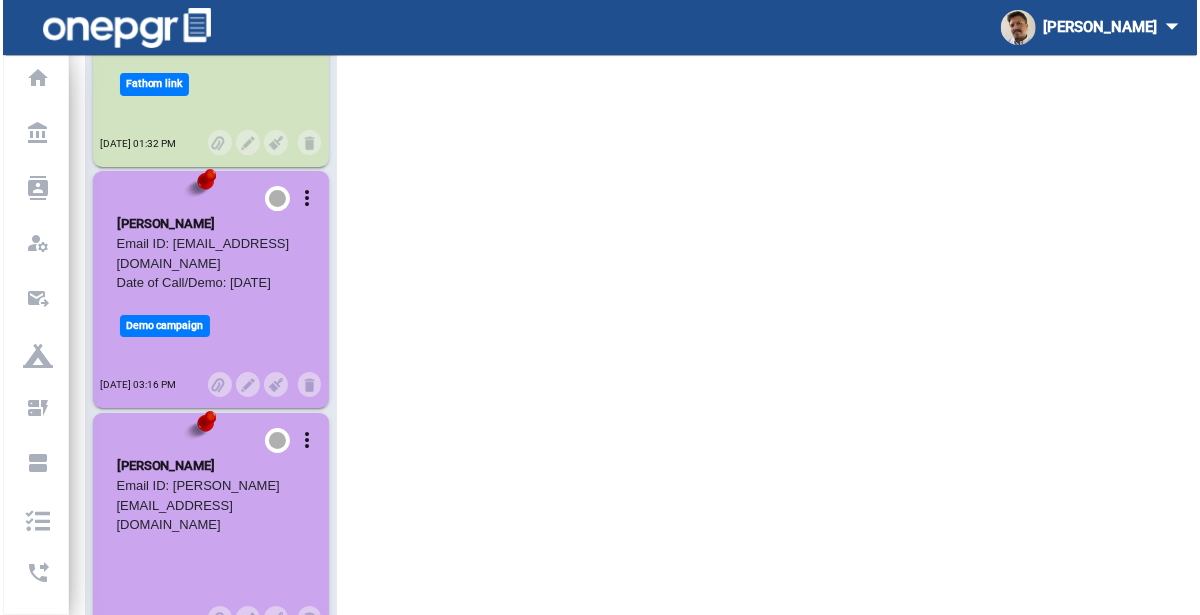 scroll, scrollTop: 2816, scrollLeft: 0, axis: vertical 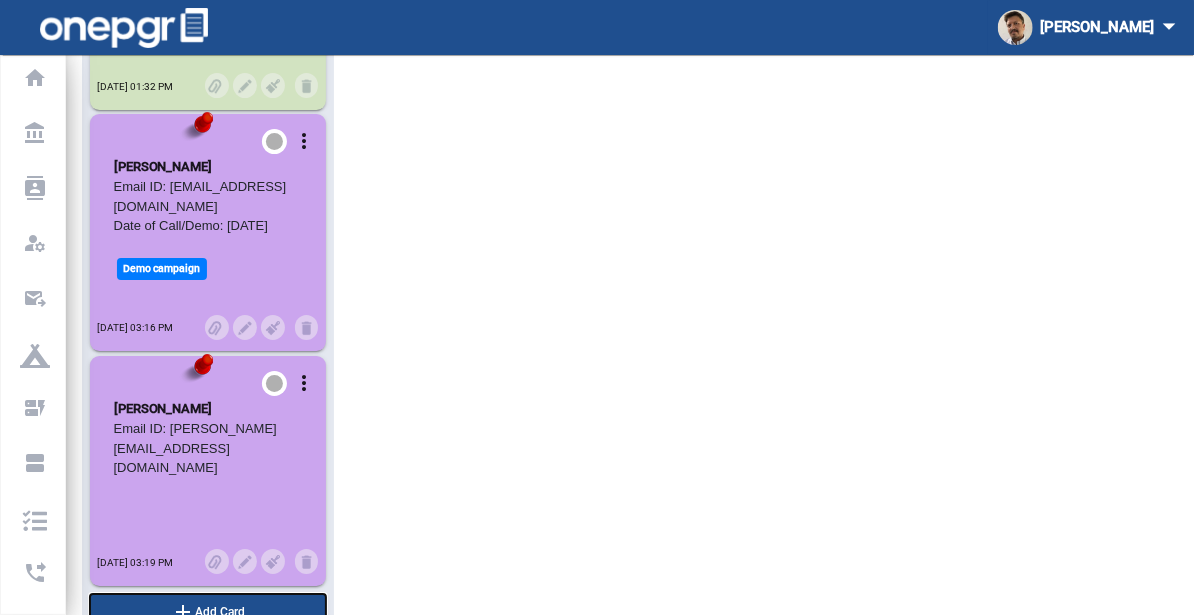 click on "add  Add Card" at bounding box center (208, 612) 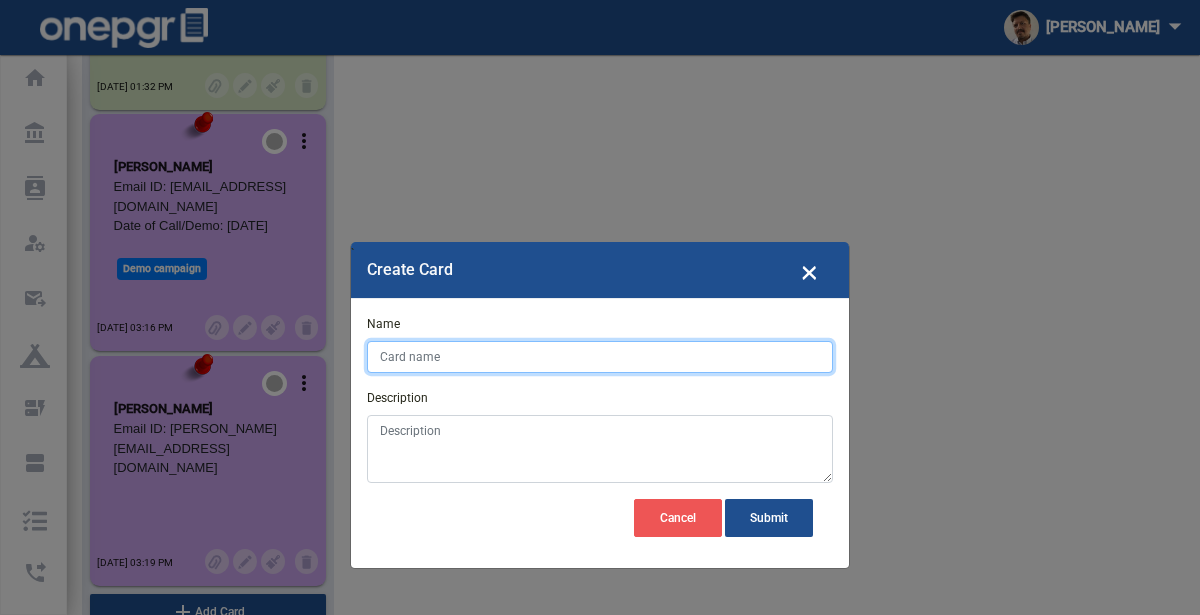 click on "Name" at bounding box center (600, 357) 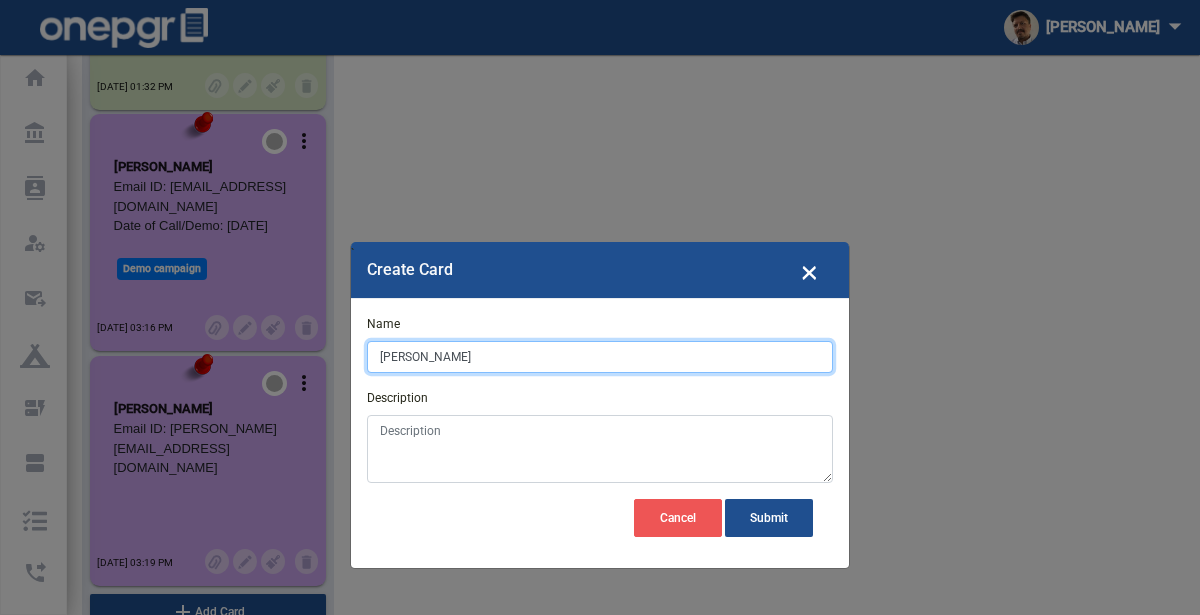 type on "Alexey Nesterenko" 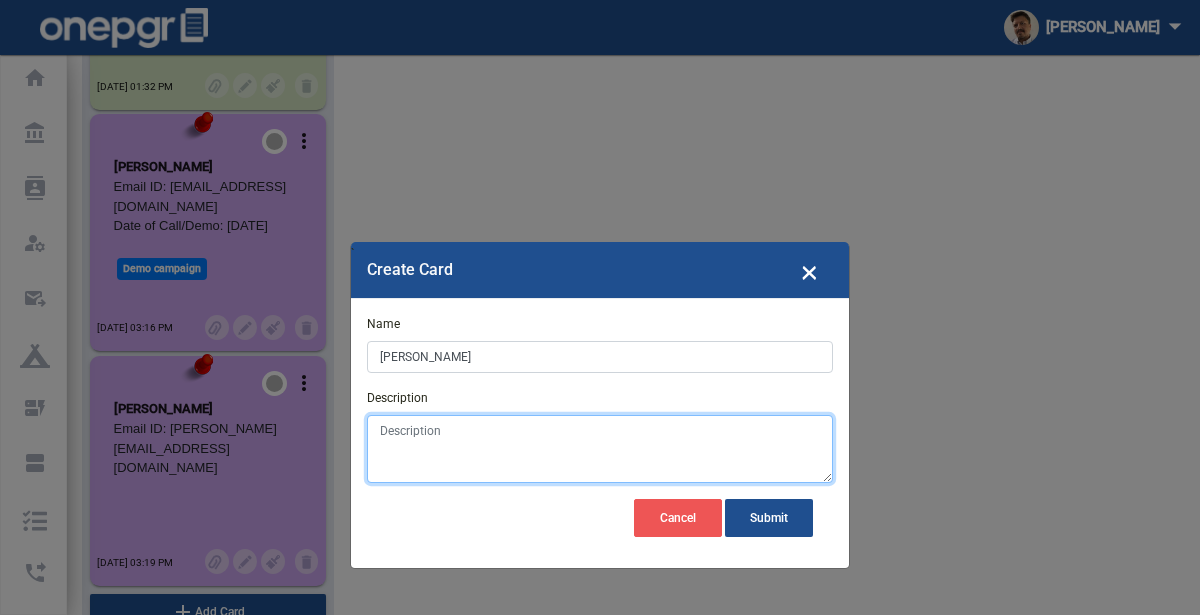 click on "Description" at bounding box center [600, 449] 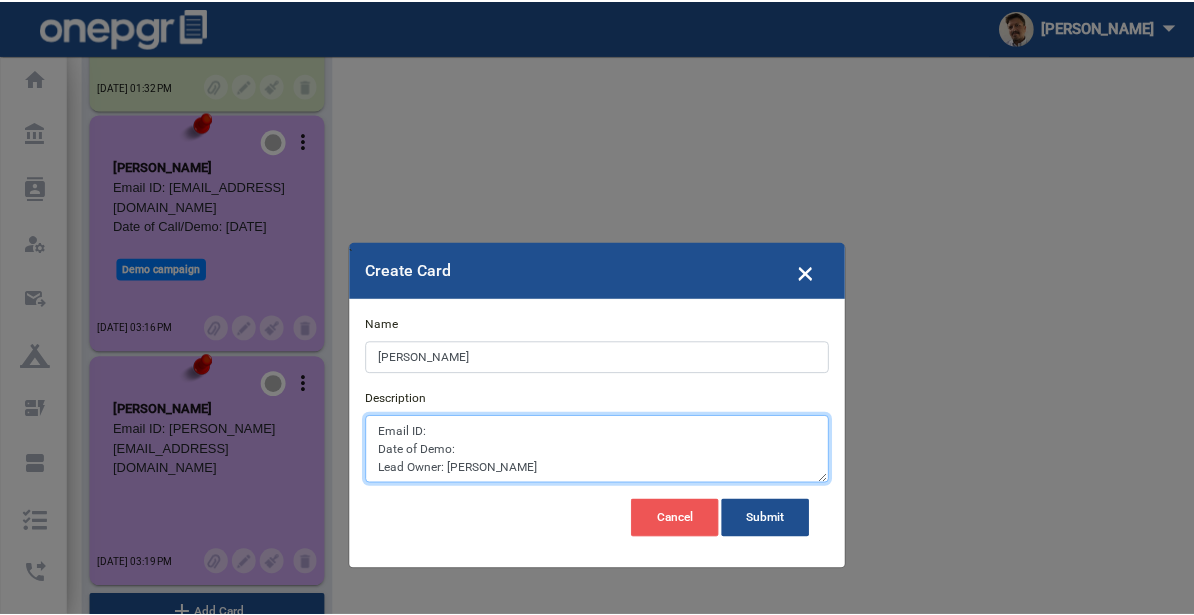 scroll, scrollTop: 9, scrollLeft: 0, axis: vertical 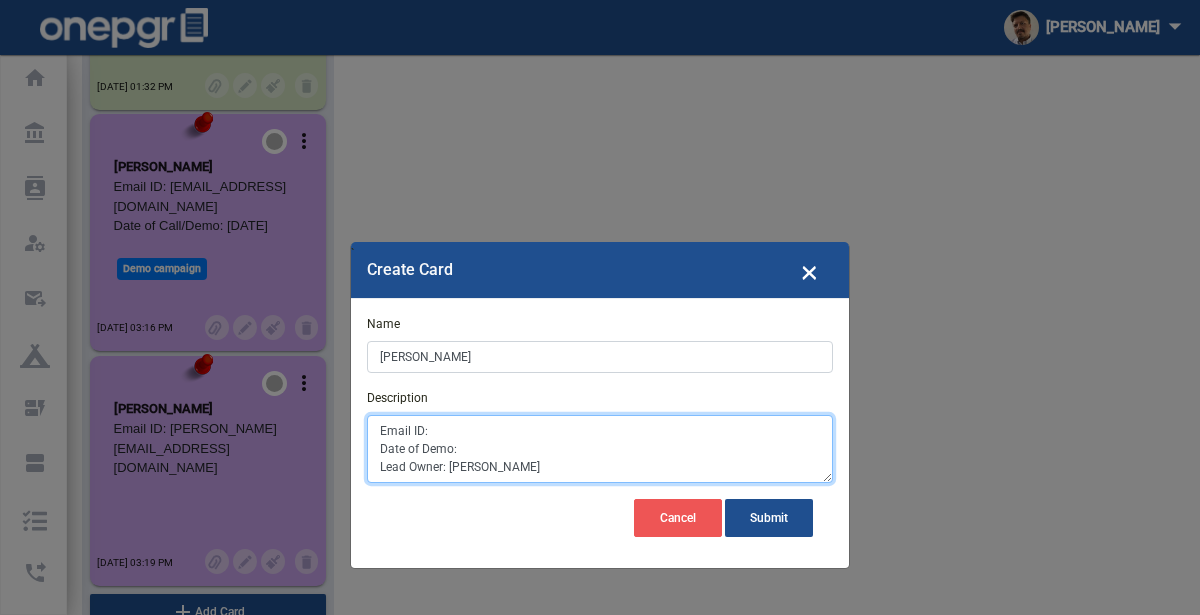 click on "Email ID:
Date of Demo:
Lead Owner: Keyla" at bounding box center (600, 449) 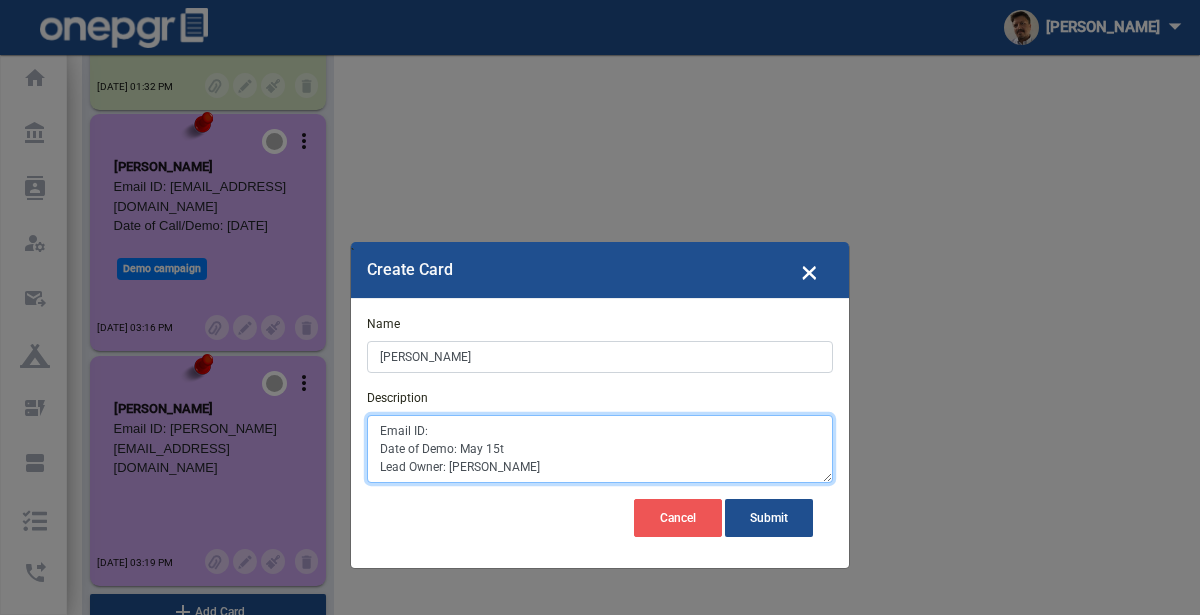 type on "Email ID:
Date of Demo: May 15th
Lead Owner: Keyla" 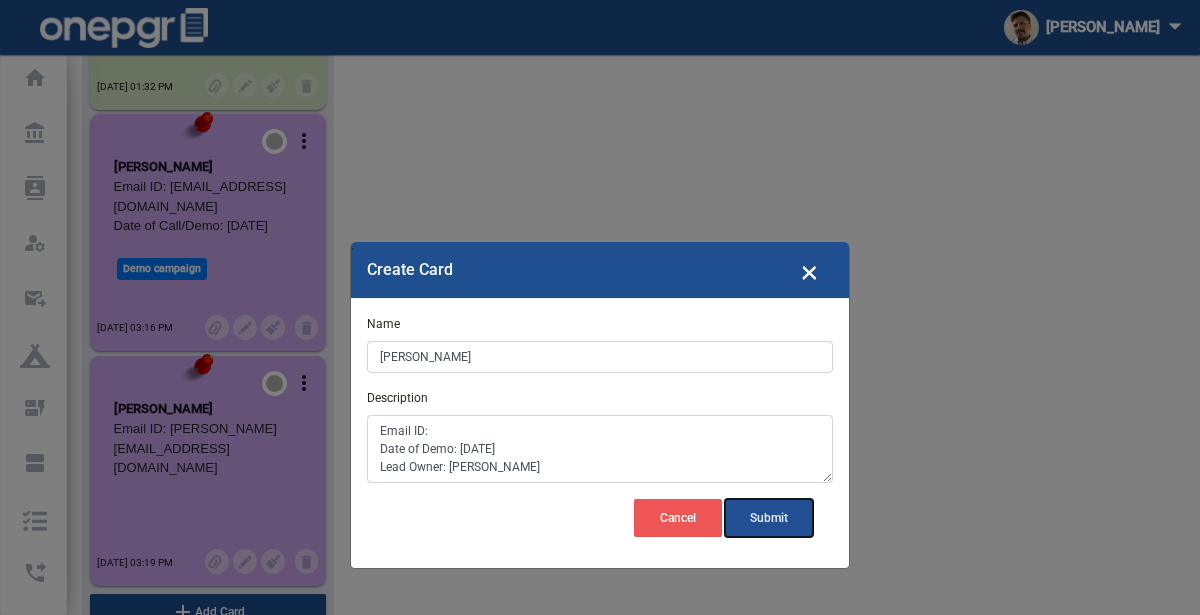 click on "Submit" 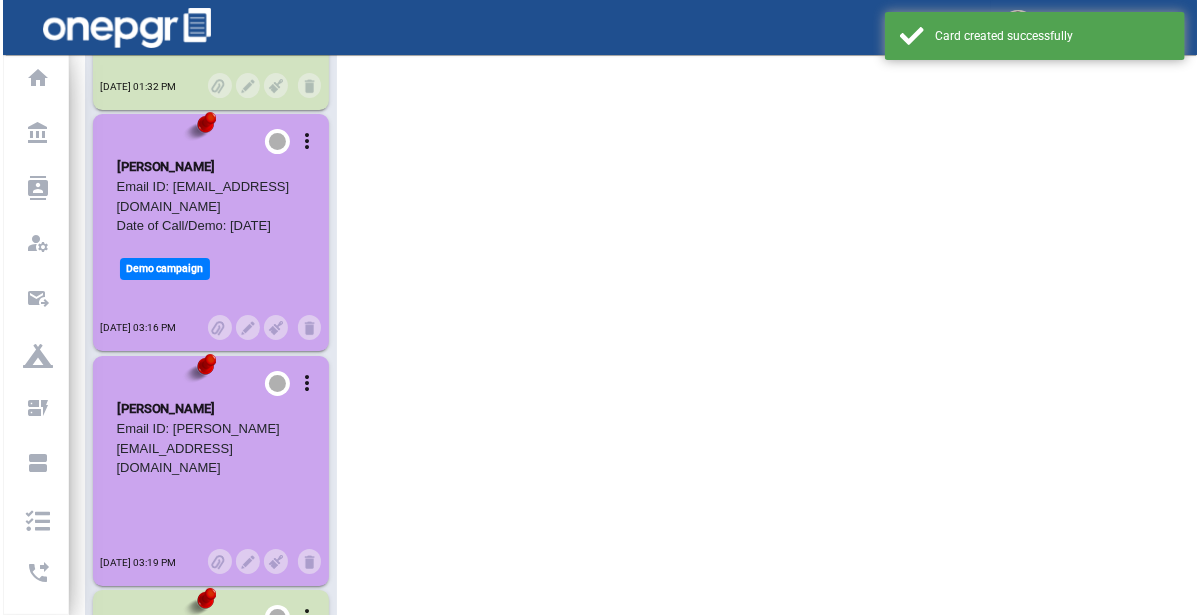 scroll, scrollTop: 3051, scrollLeft: 0, axis: vertical 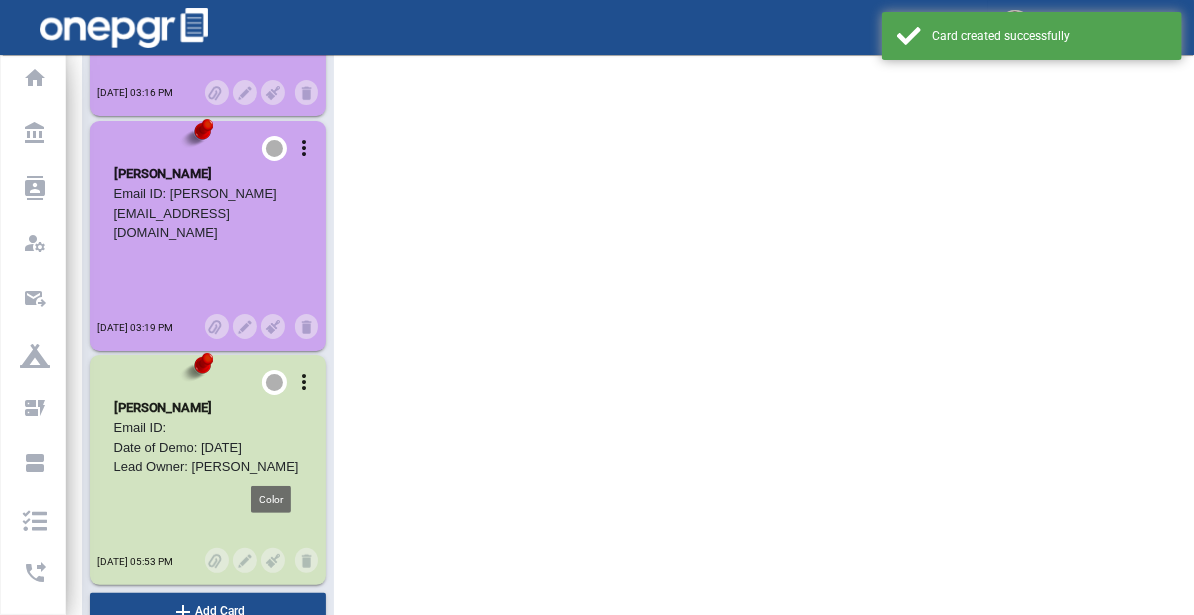 click 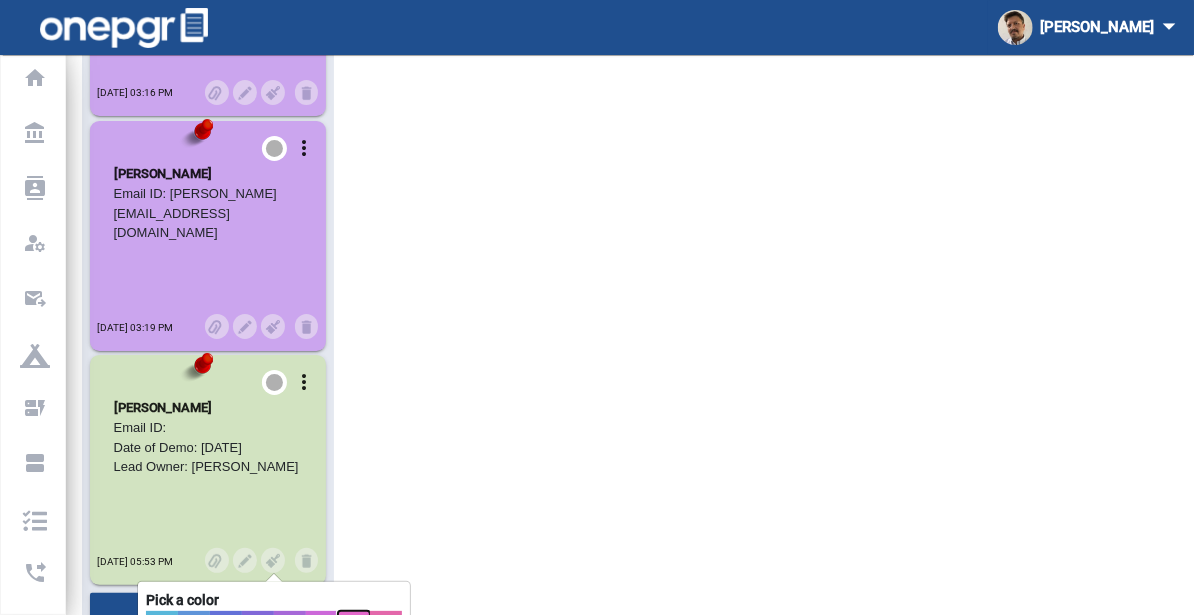 click 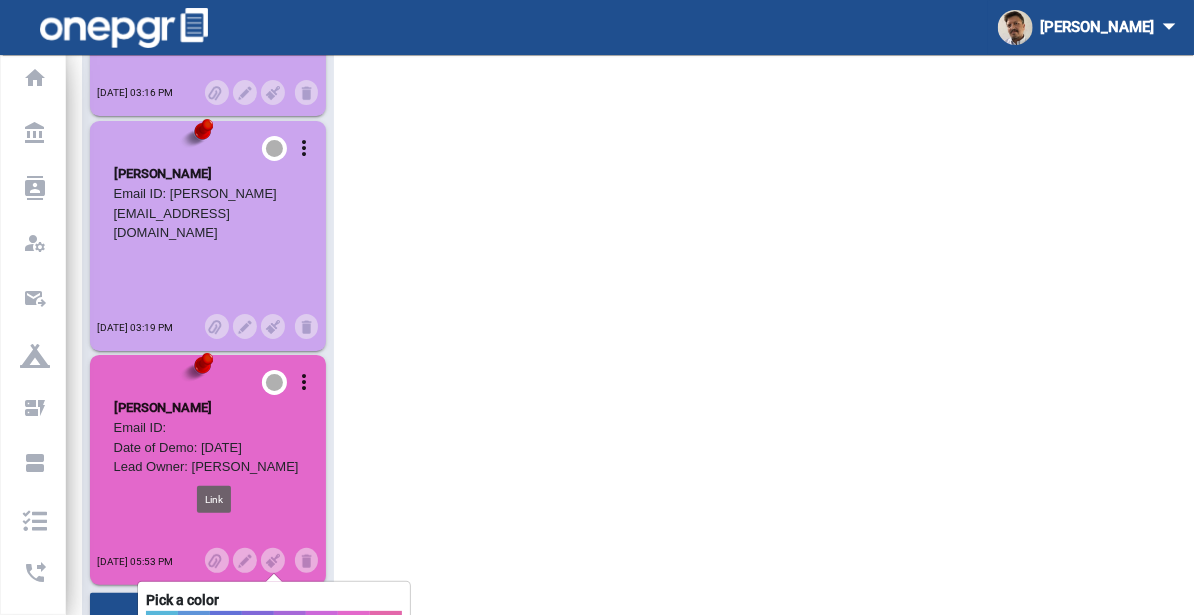 click 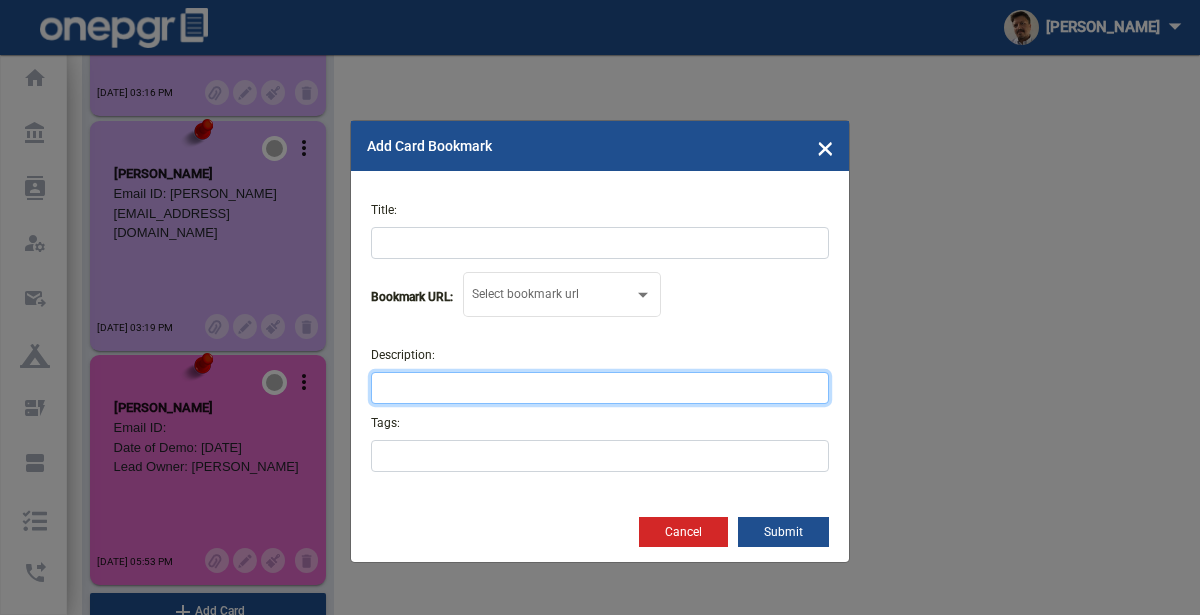 click on "Description:" at bounding box center [600, 388] 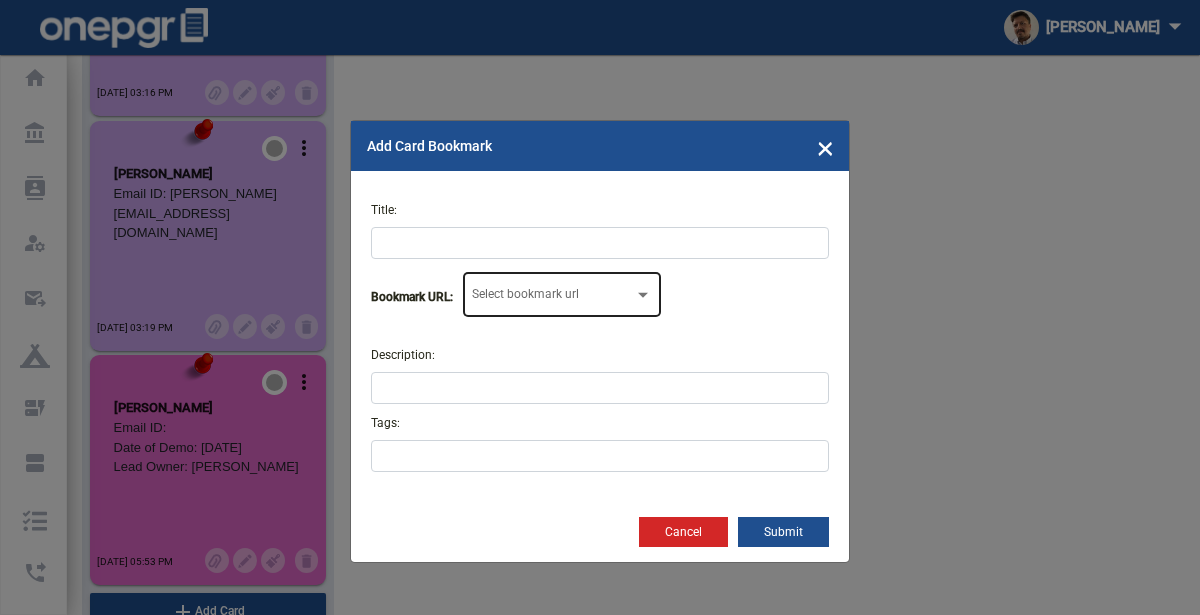 click on "Select Bookmark Select bookmark url" 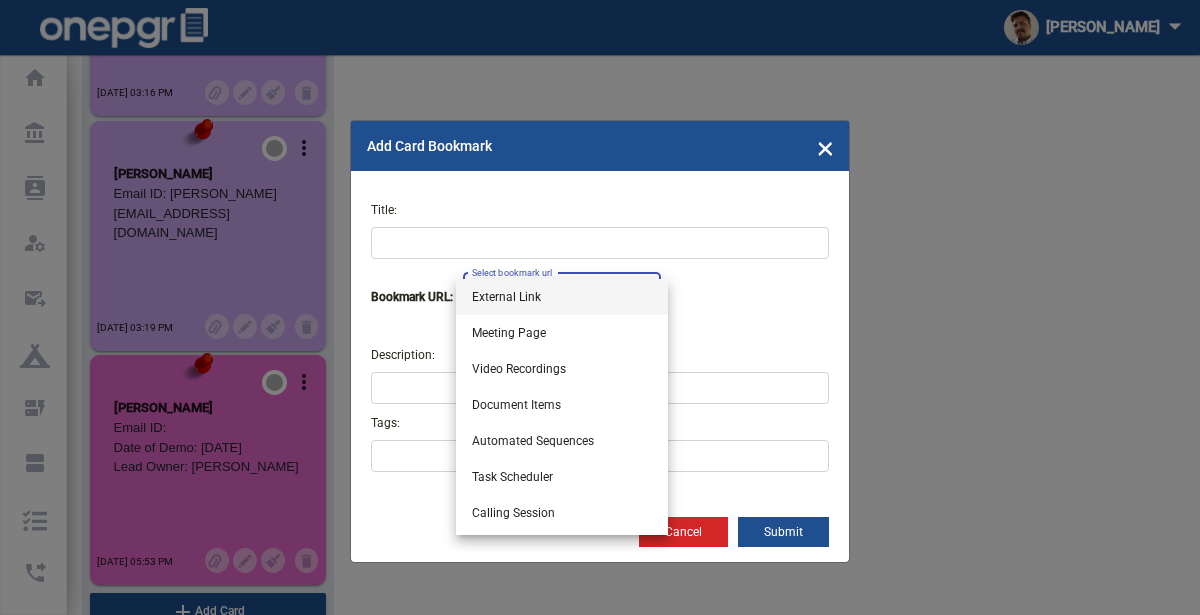 click on "External Link" at bounding box center (562, 297) 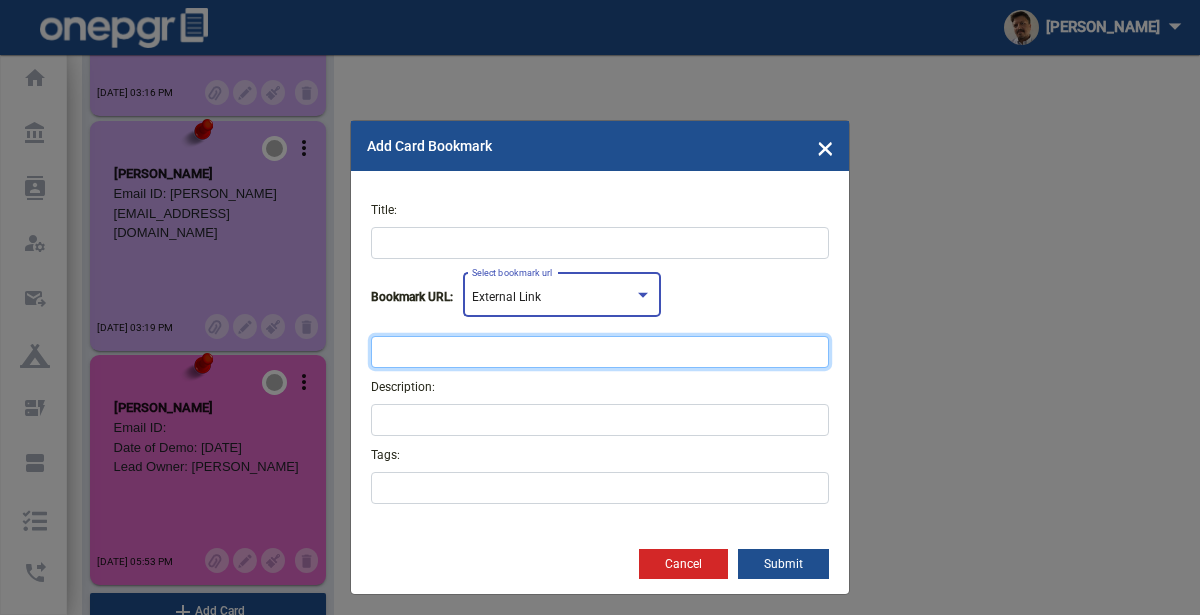 click at bounding box center (600, 352) 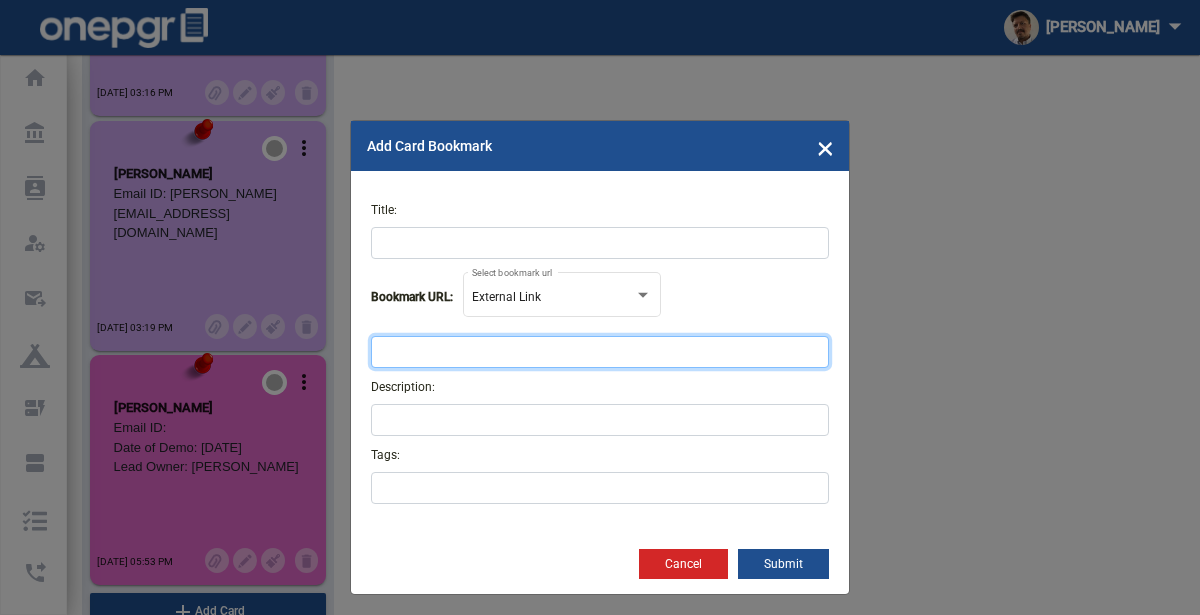 paste on "https://docs.google.com/document/d/1G0p07FNO9mr7yFleNxjOgROljW8Hp4ne-ubOV2_Idpk/edit?tab=t.0" 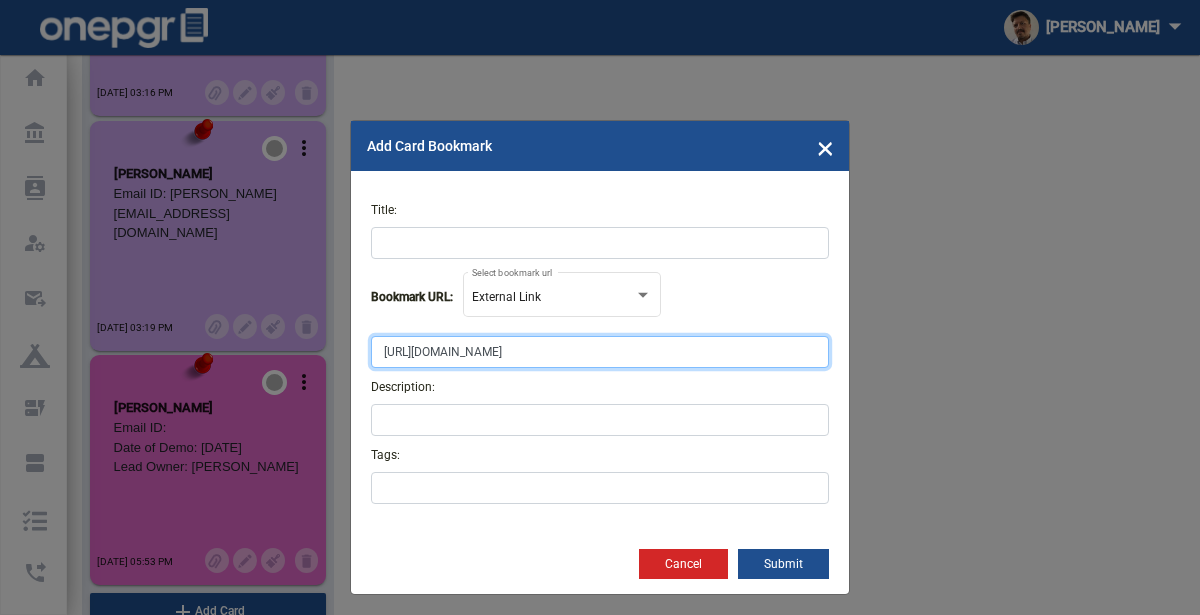 scroll, scrollTop: 0, scrollLeft: 130, axis: horizontal 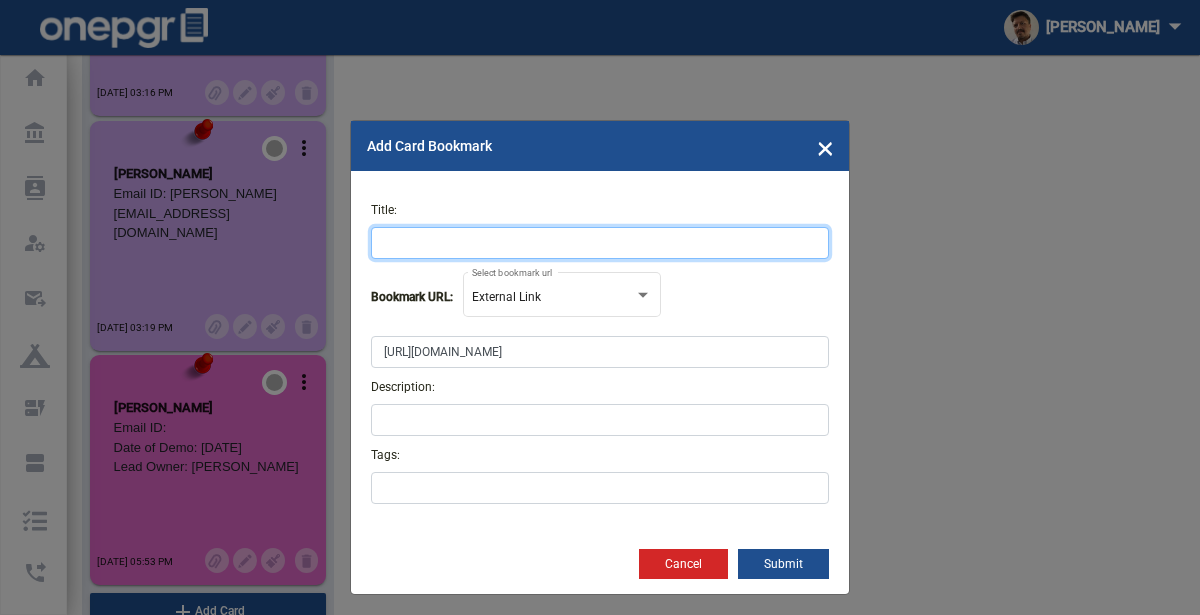 click on "Title:" at bounding box center (600, 243) 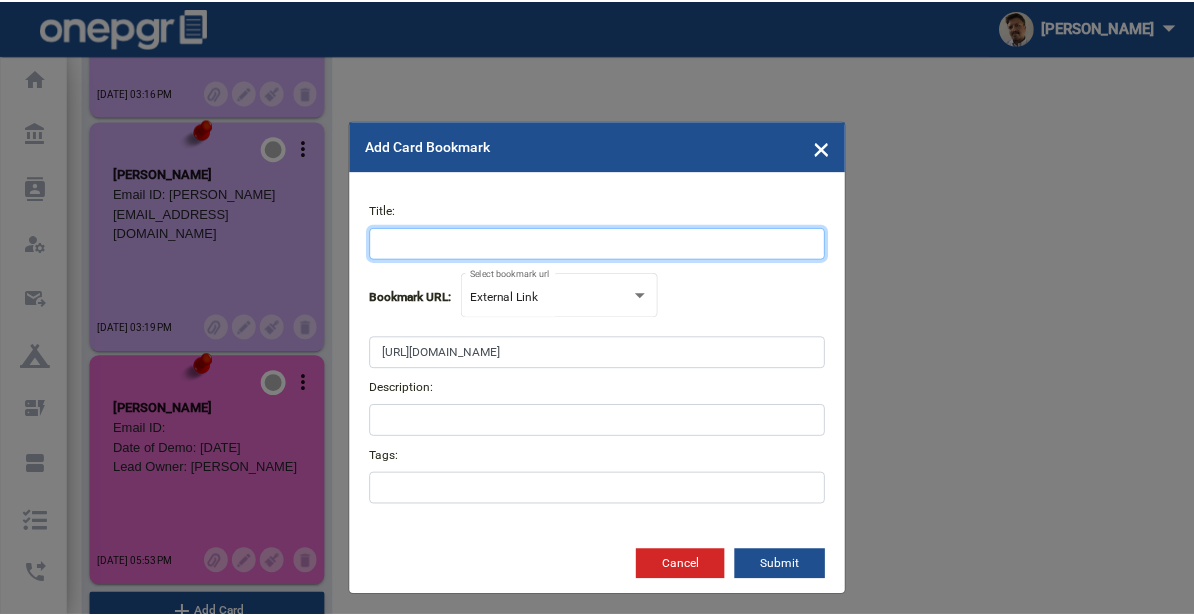scroll, scrollTop: 0, scrollLeft: 0, axis: both 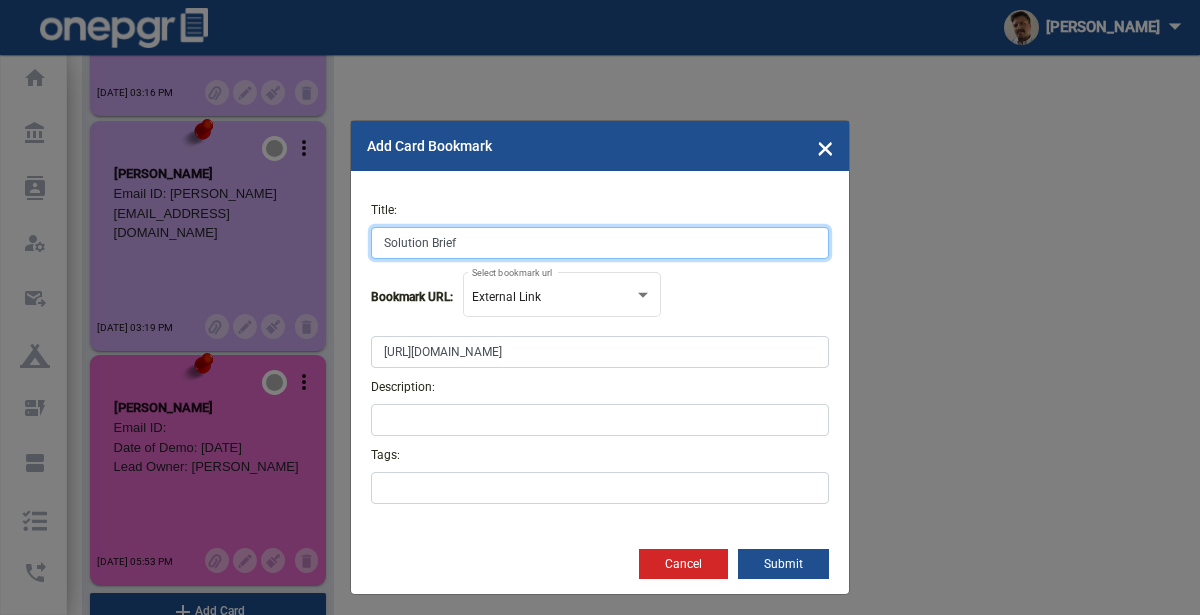 type on "Solution Brief" 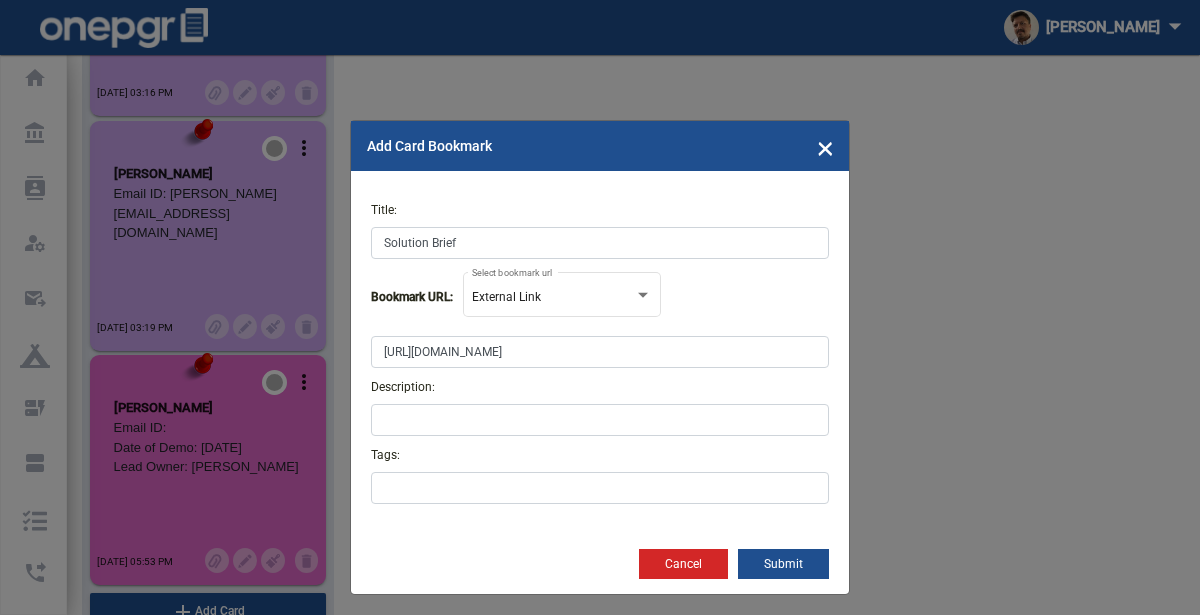 click on "Submit" 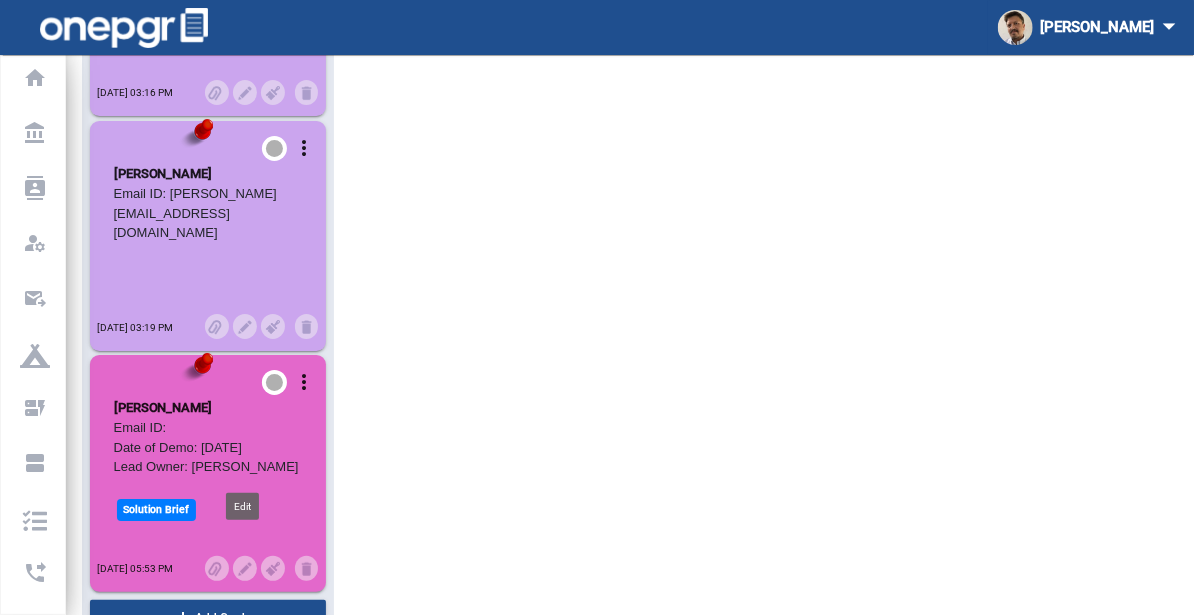click 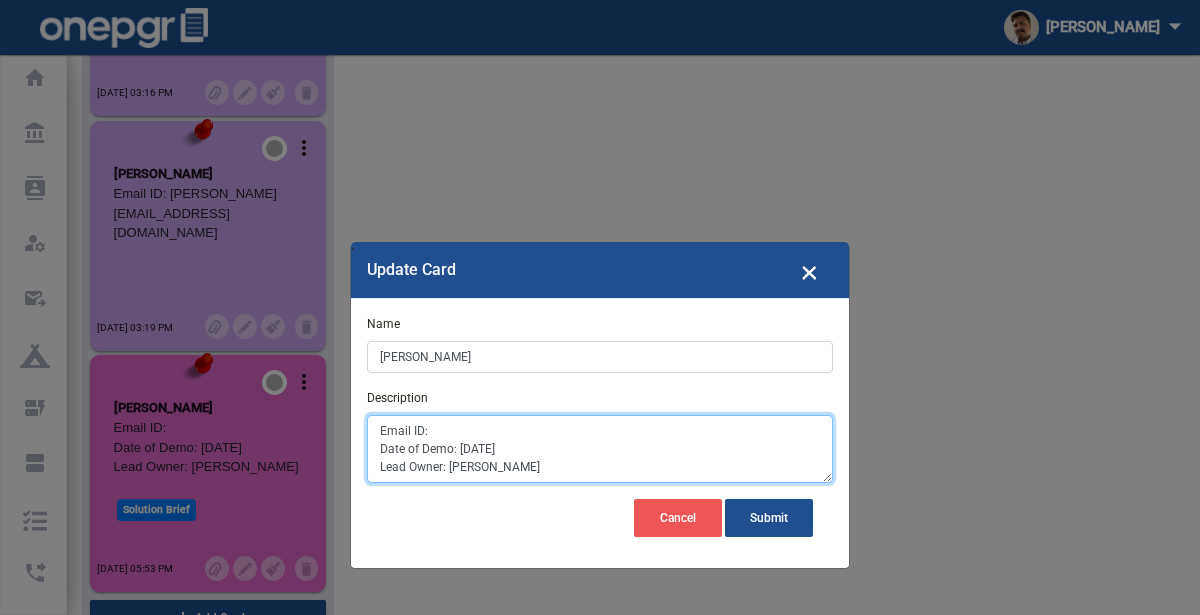 click on "Email ID:
Date of Demo: May 15th
Lead Owner: Keyla" at bounding box center [600, 449] 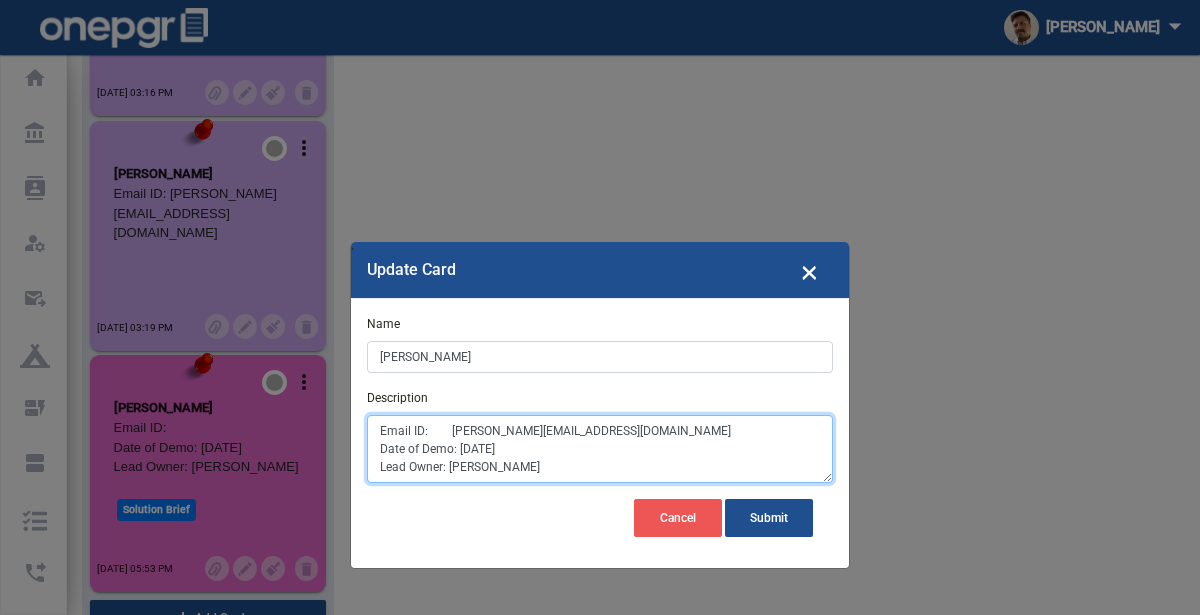 click on "Email ID:	alexey.nesterenko@live.com
Date of Demo: May 15th
Lead Owner: Keyla" at bounding box center (600, 449) 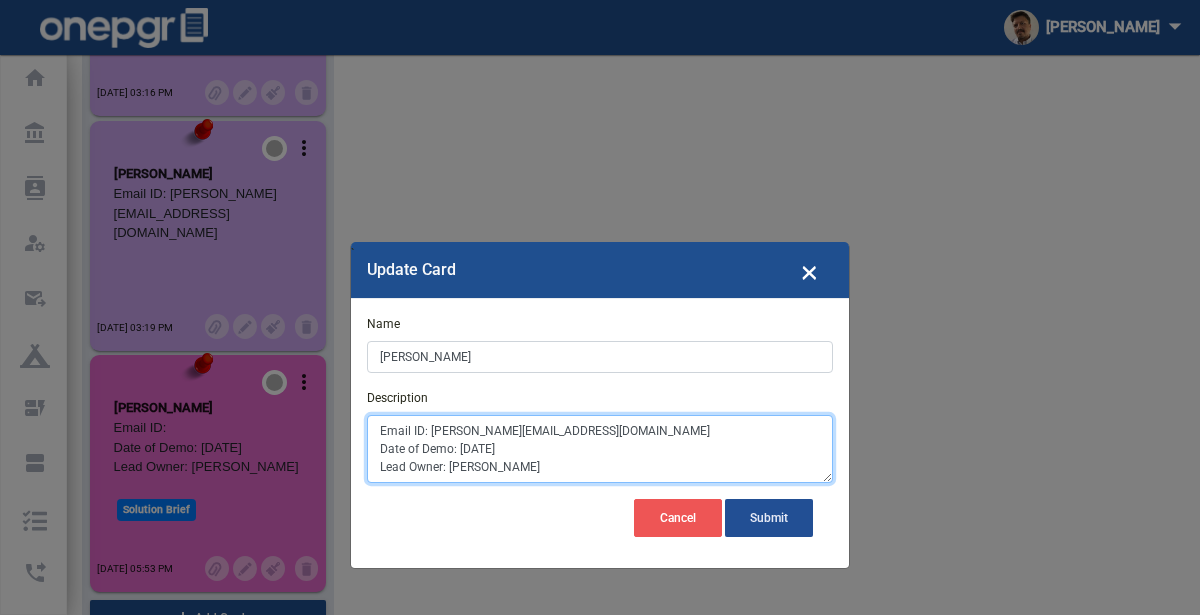 type on "Email ID: alexey.nesterenko@live.com
Date of Demo: May 15th
Lead Owner: Keyla" 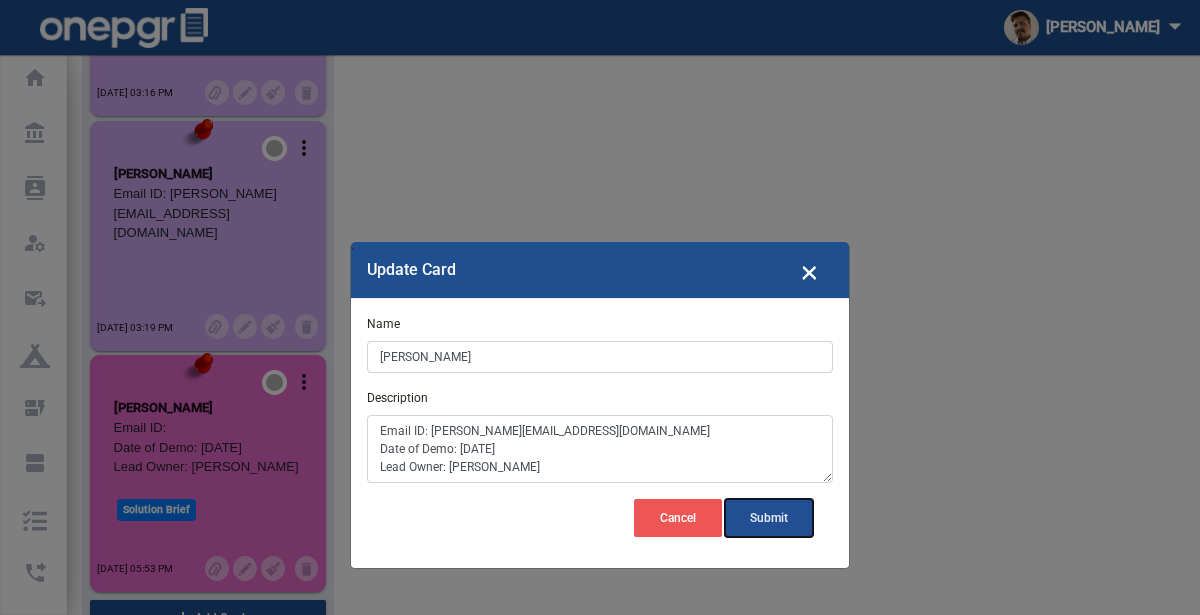 click on "Submit" 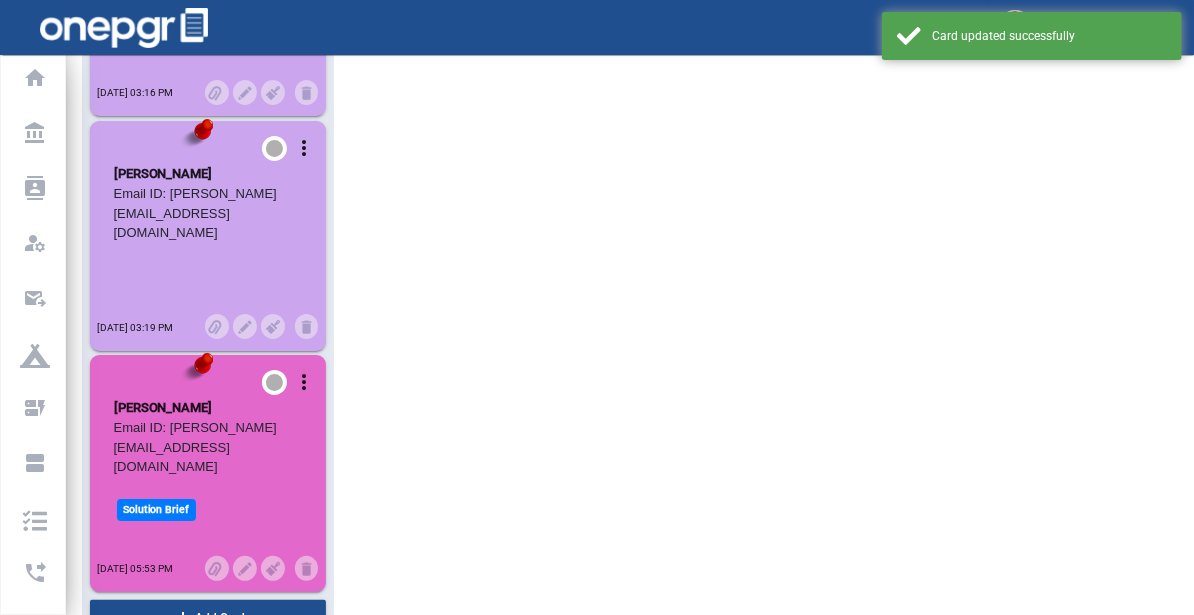 scroll, scrollTop: 16, scrollLeft: 0, axis: vertical 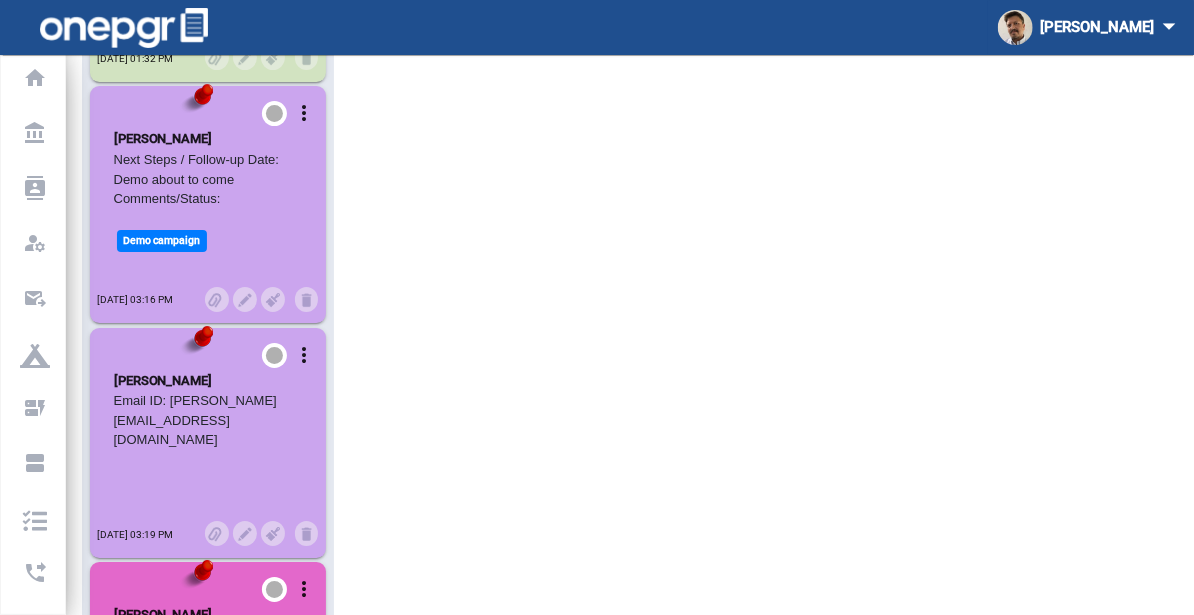 click on "Email ID: iscaldwell1@gmail.com
Date of Call/Demo: 25th June
Lead Owner: Keyla
Next Steps / Follow-up Date: Demo about to come
Comments/Status:
https://www.linkedin.com/in/ian-caldwell-304toronto/" at bounding box center [208, -2291] 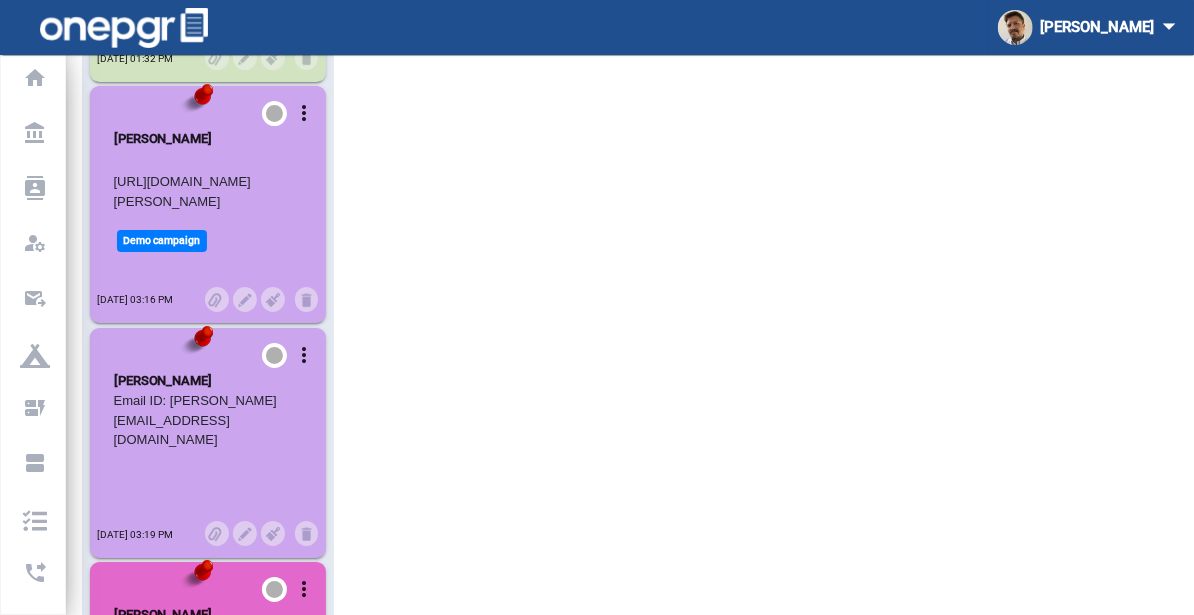 scroll, scrollTop: 3058, scrollLeft: 0, axis: vertical 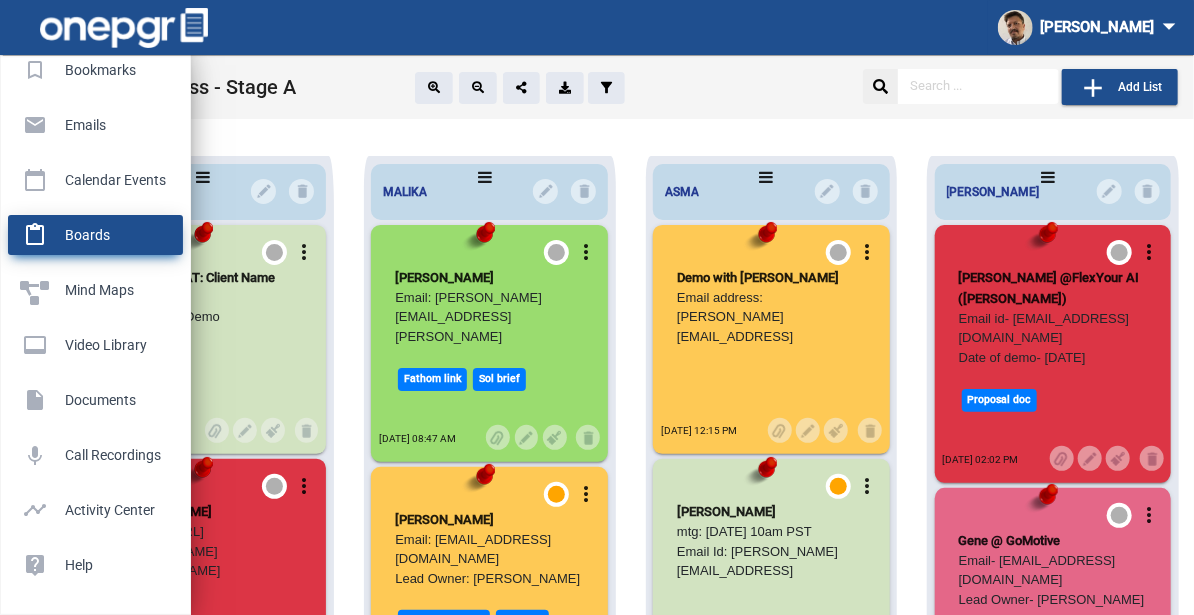 click on "Boards" 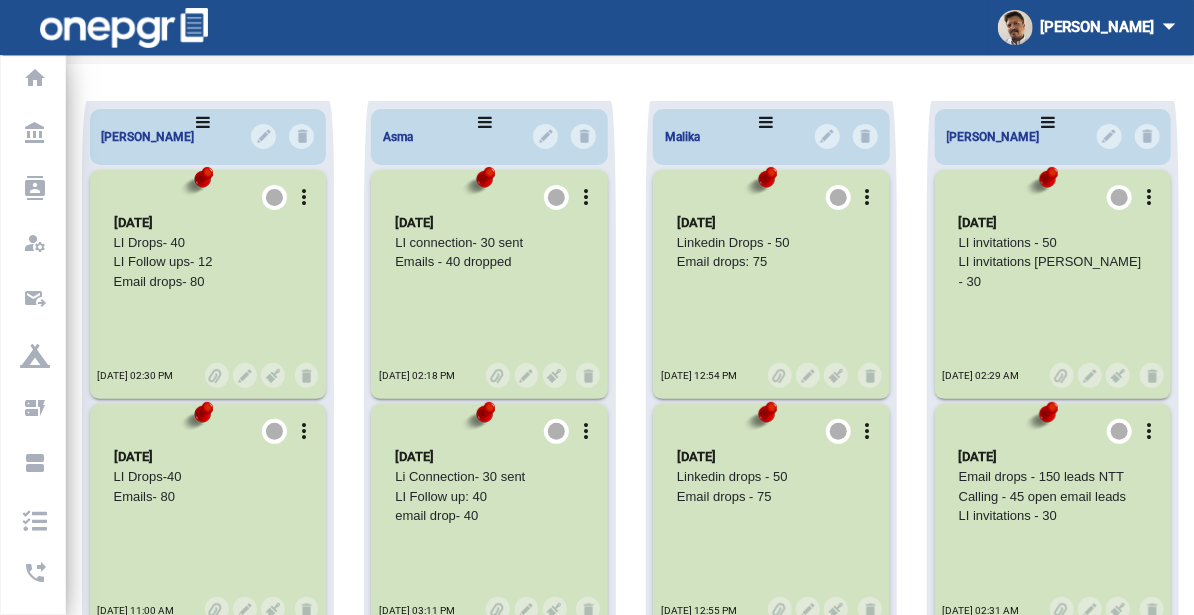 scroll, scrollTop: 55, scrollLeft: 0, axis: vertical 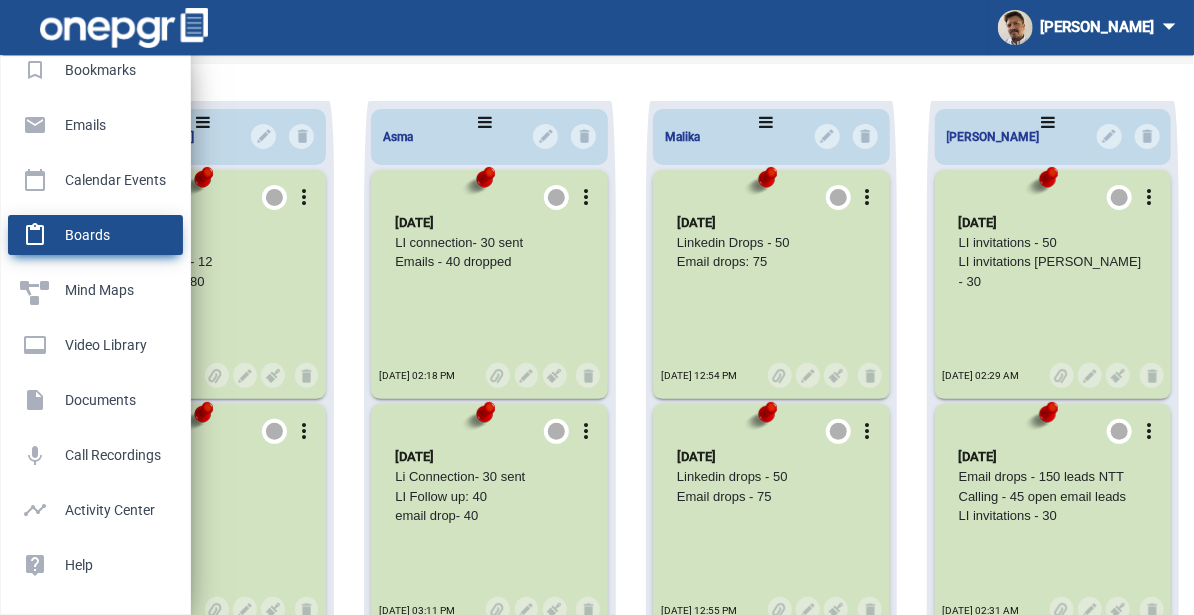 click on "Boards" 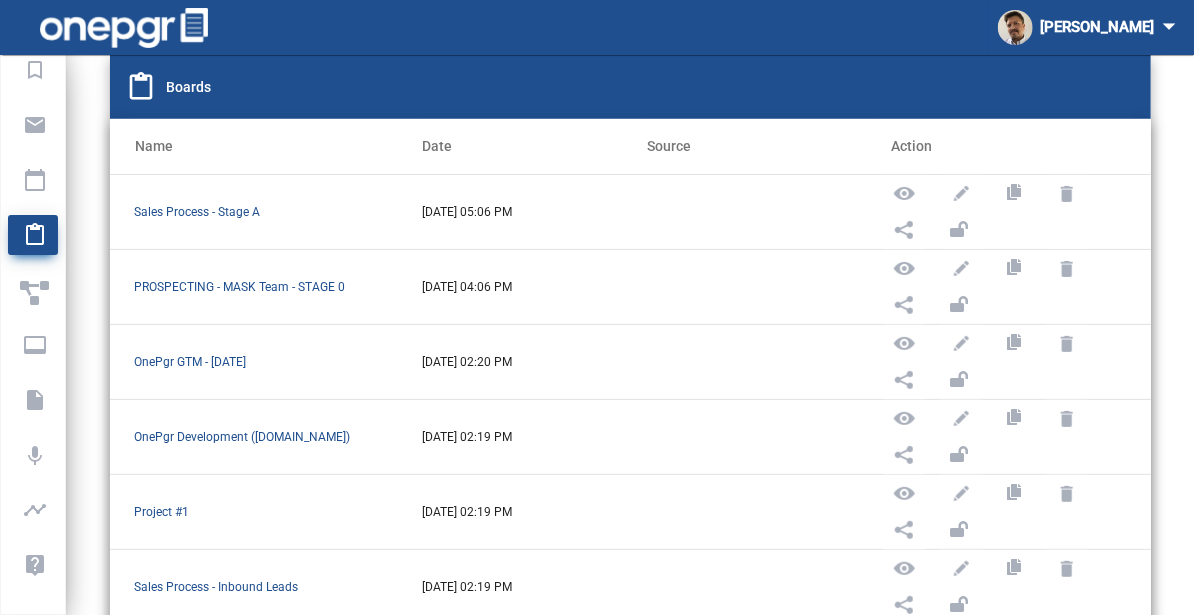 scroll, scrollTop: 99, scrollLeft: 0, axis: vertical 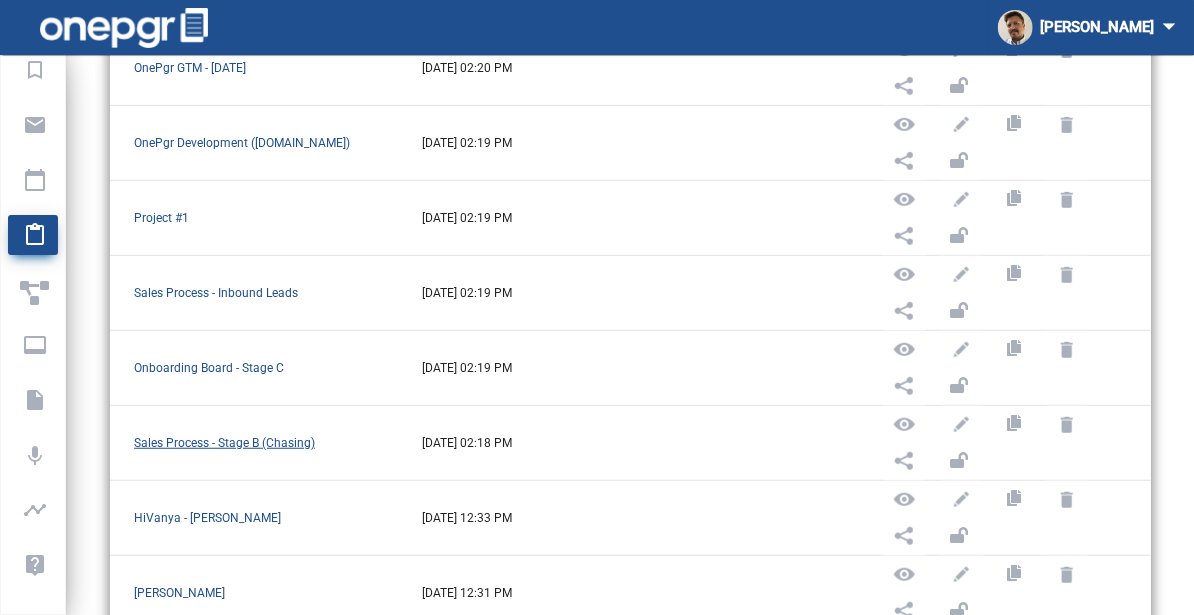 click on "Sales Process - Stage B (Chasing)" 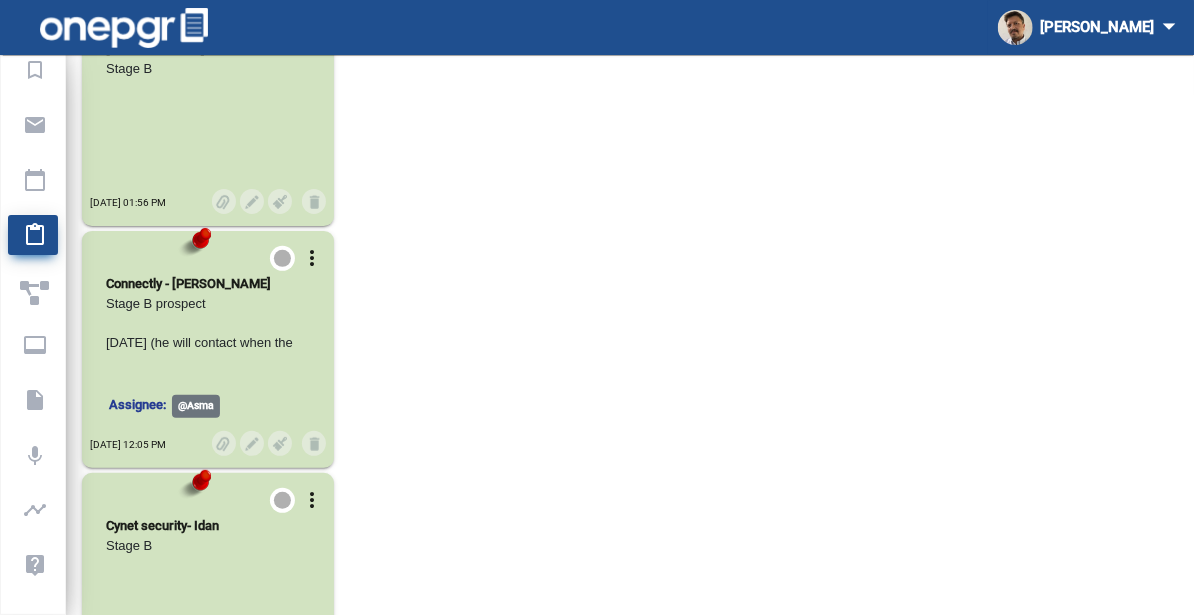 scroll, scrollTop: 0, scrollLeft: 0, axis: both 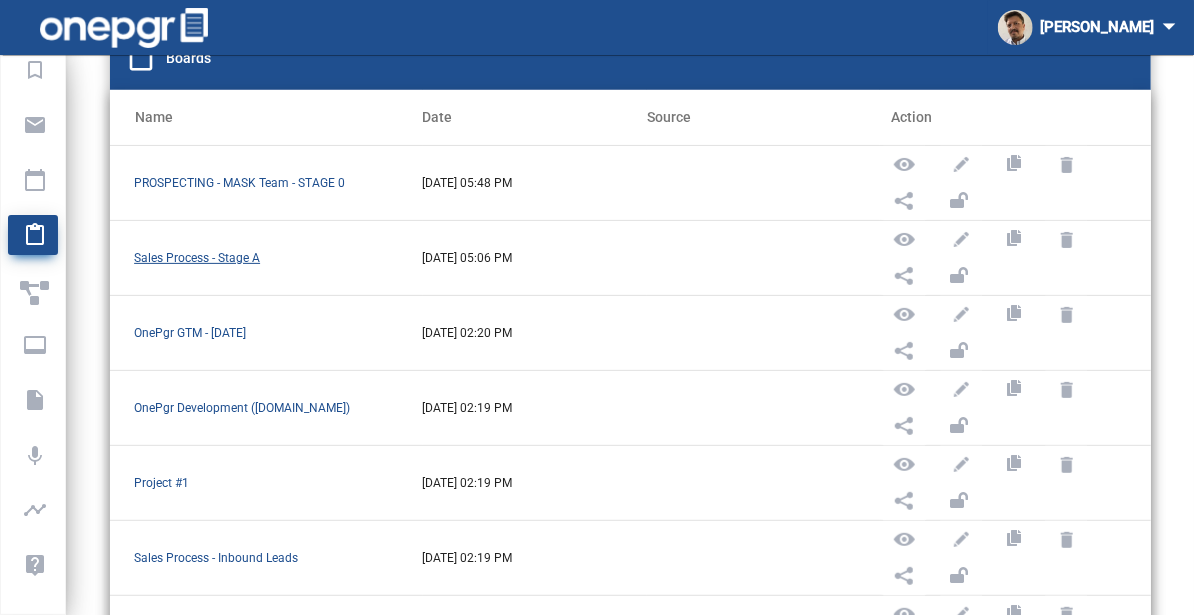 click on "Sales Process - Stage A" 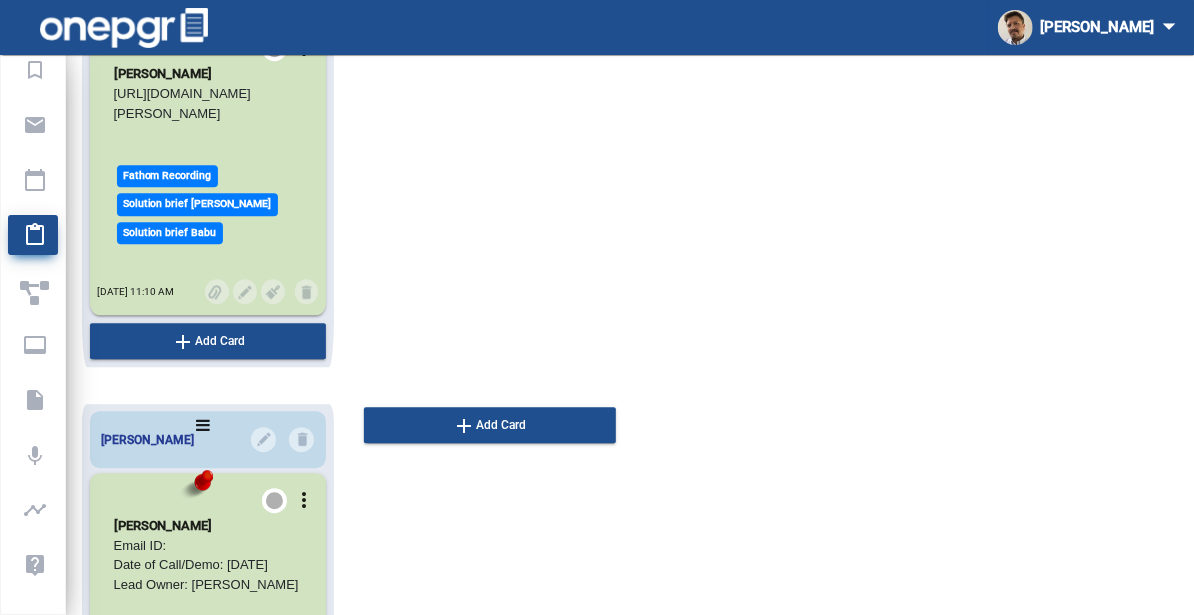 scroll, scrollTop: 2363, scrollLeft: 0, axis: vertical 